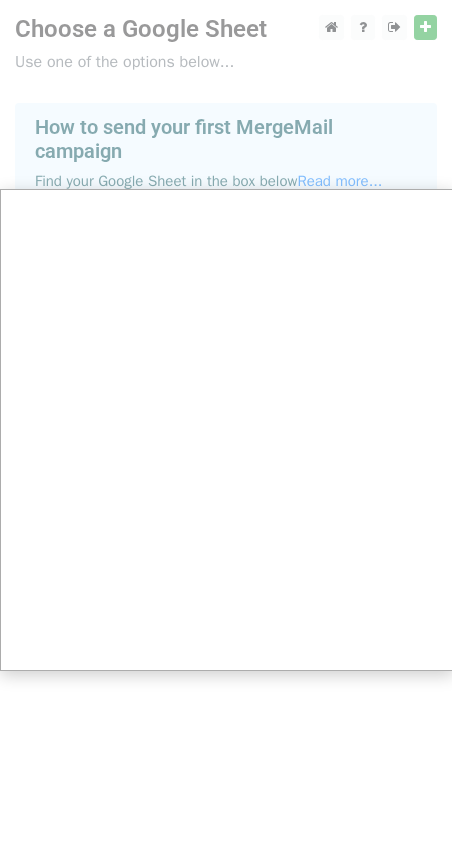 scroll, scrollTop: 0, scrollLeft: 0, axis: both 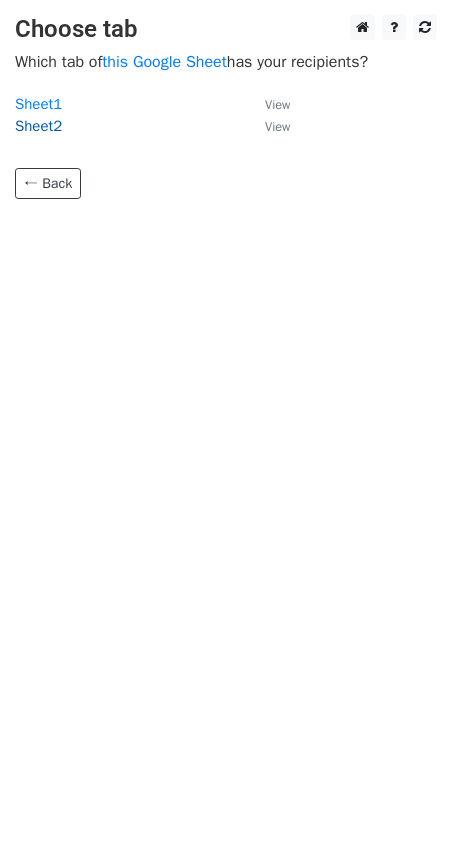 click on "Sheet2" at bounding box center [38, 126] 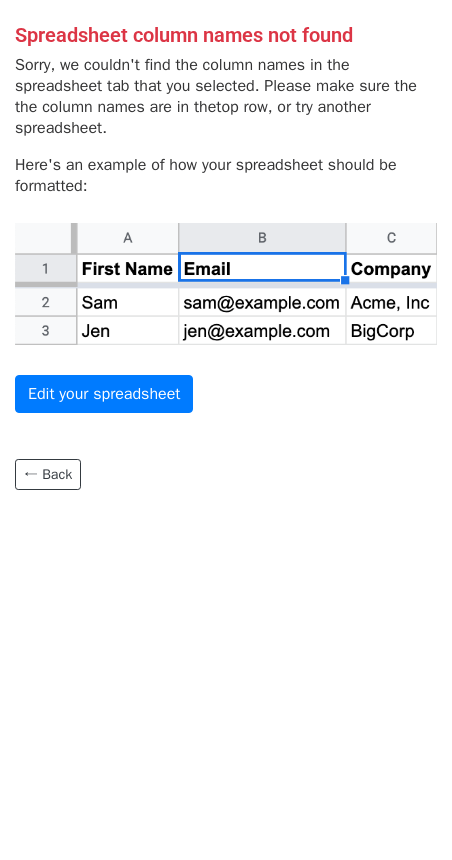scroll, scrollTop: 0, scrollLeft: 0, axis: both 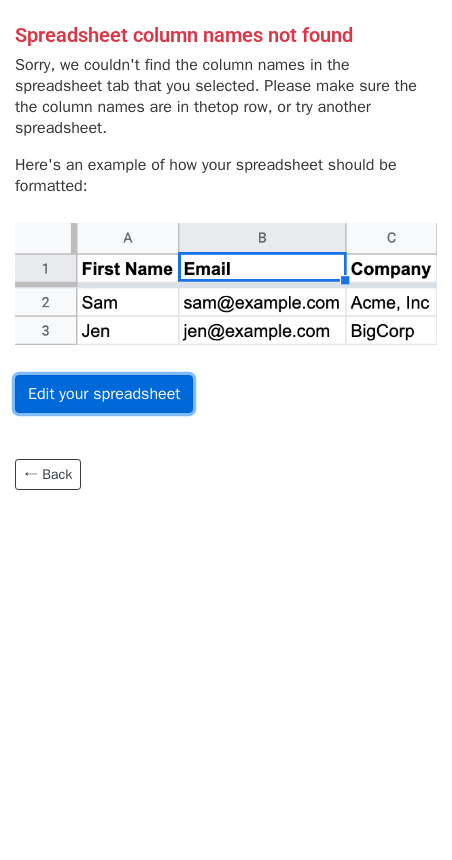 click on "Edit your spreadsheet" at bounding box center (104, 394) 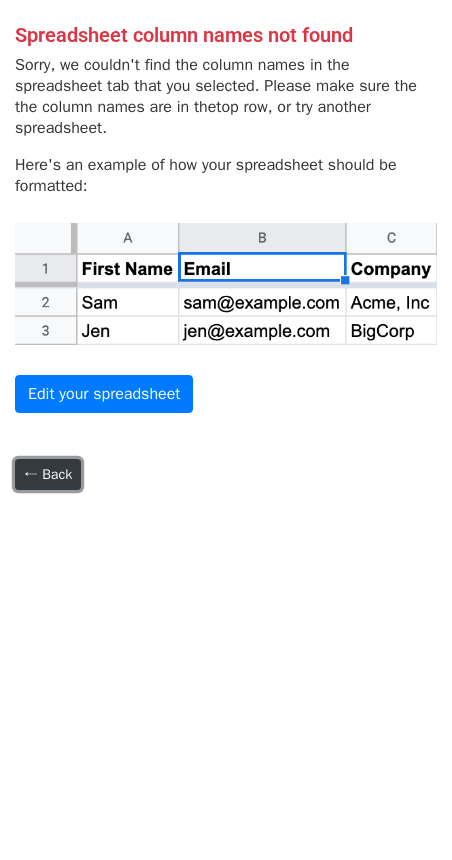 click on "← Back" at bounding box center (48, 474) 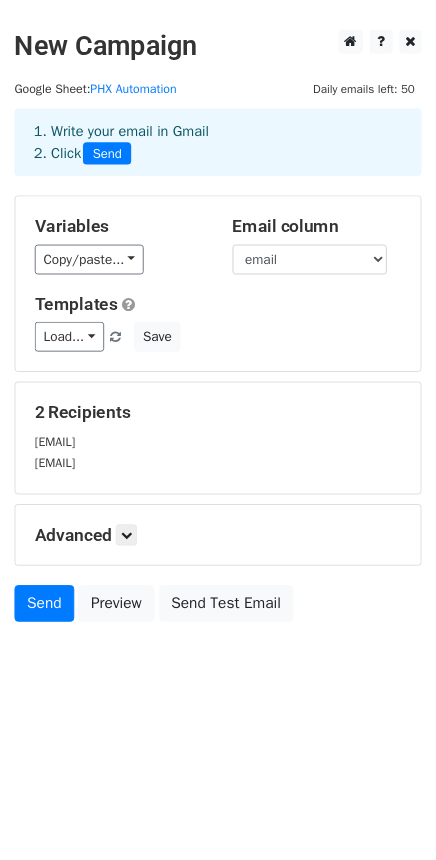 scroll, scrollTop: 0, scrollLeft: 0, axis: both 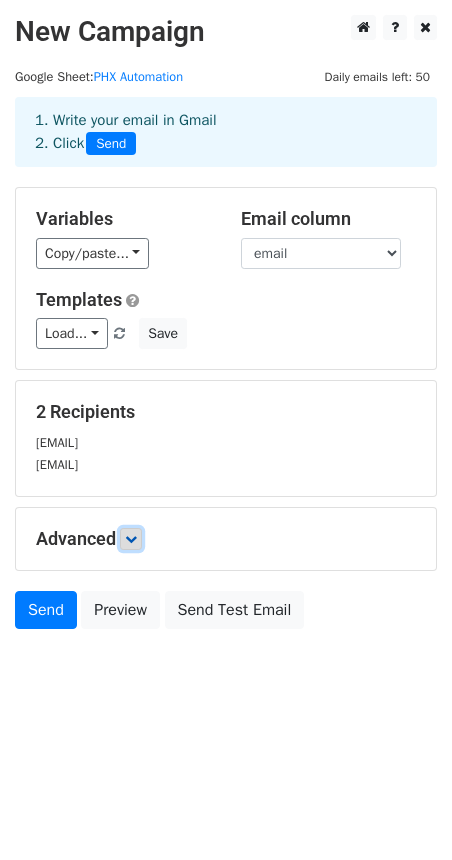 click at bounding box center [131, 539] 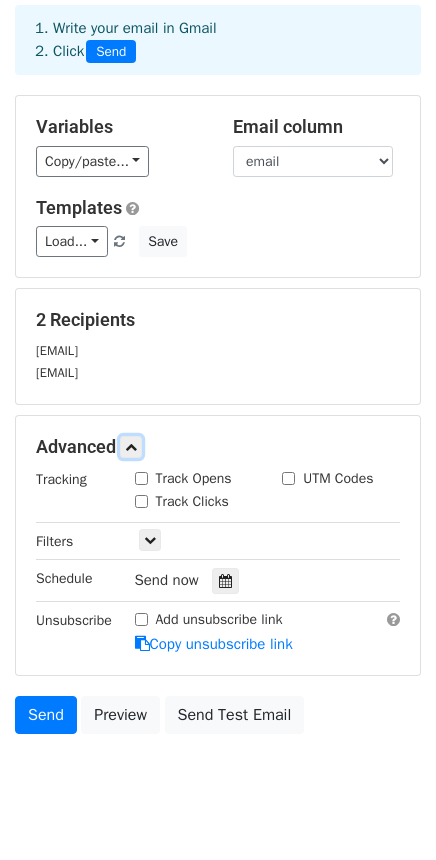 scroll, scrollTop: 132, scrollLeft: 0, axis: vertical 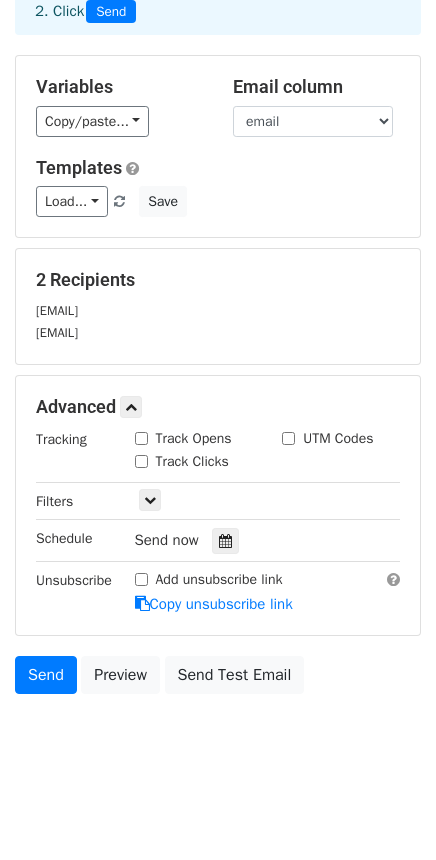 click on "Track Opens" at bounding box center [194, 438] 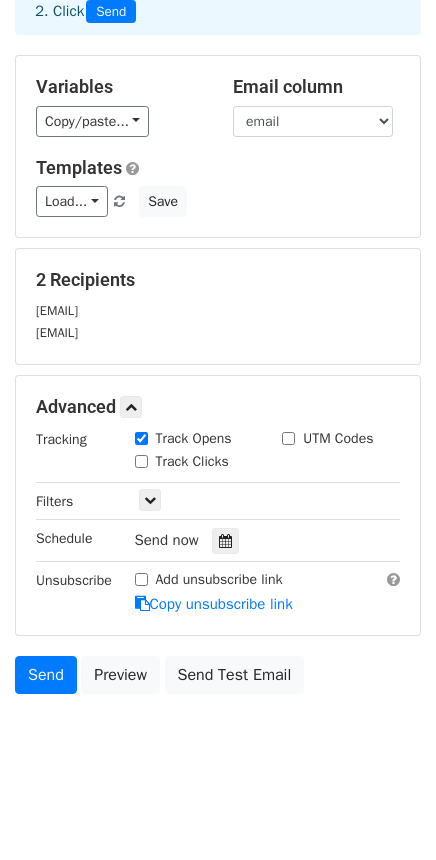 click on "Track Clicks" at bounding box center [192, 461] 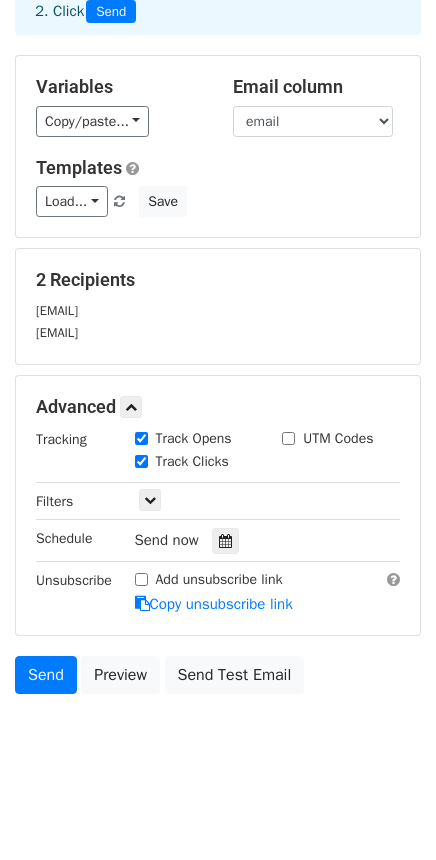 scroll, scrollTop: 0, scrollLeft: 0, axis: both 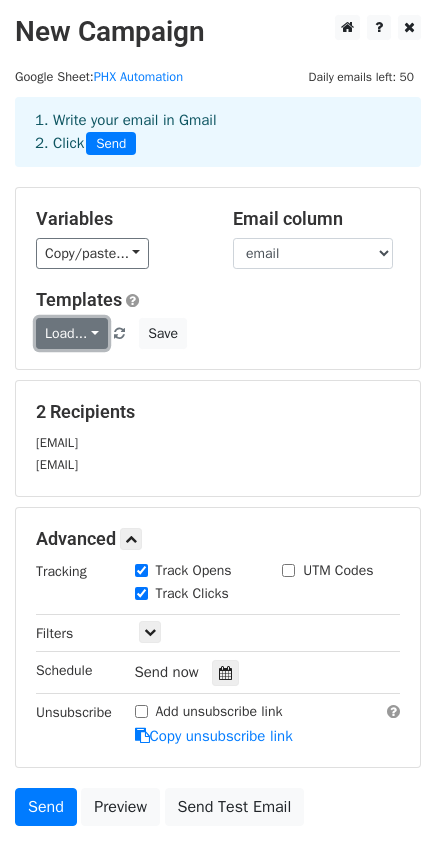 click on "Load..." at bounding box center [72, 333] 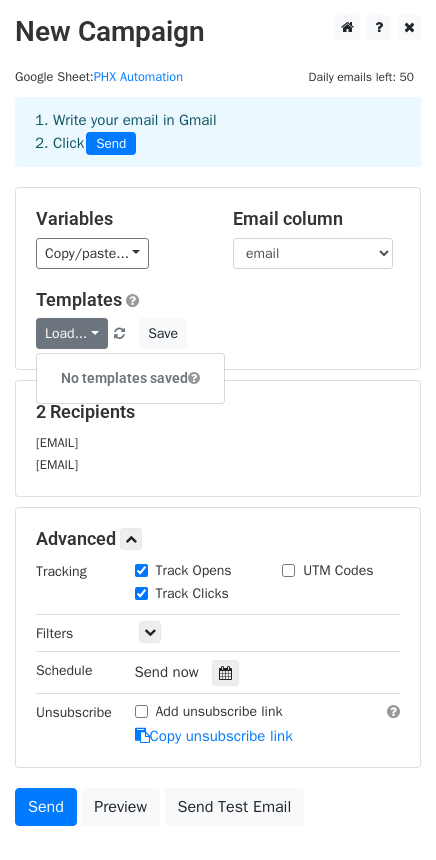 click on "Templates
Load...
No templates saved
Save" at bounding box center (218, 319) 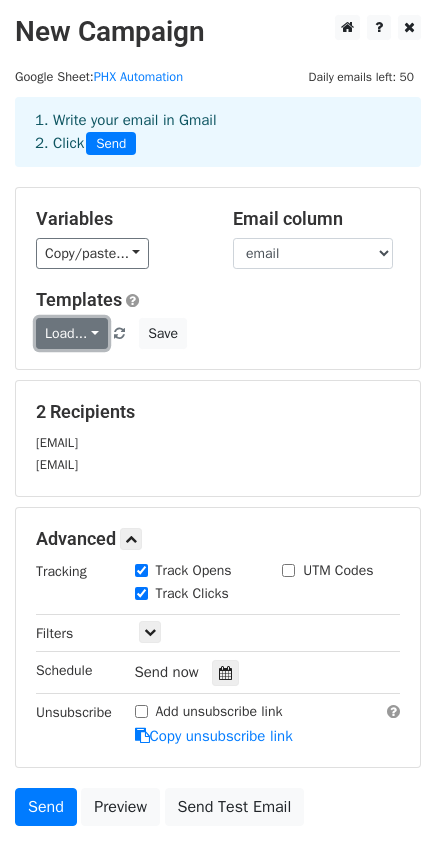 click on "Load..." at bounding box center (72, 333) 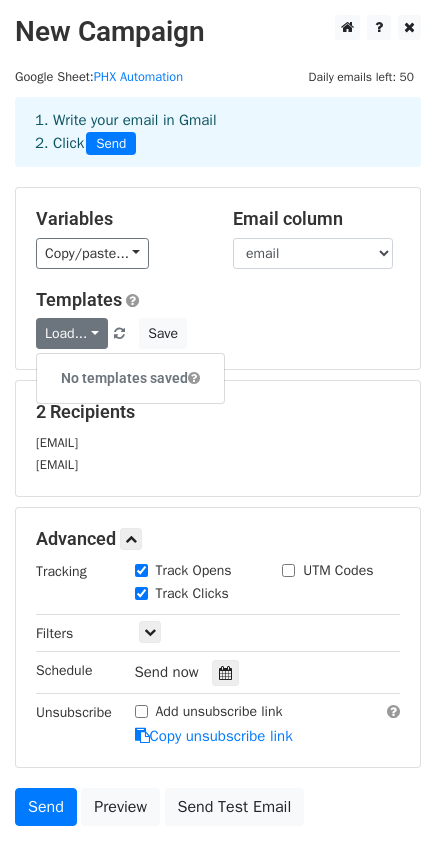 click at bounding box center [194, 378] 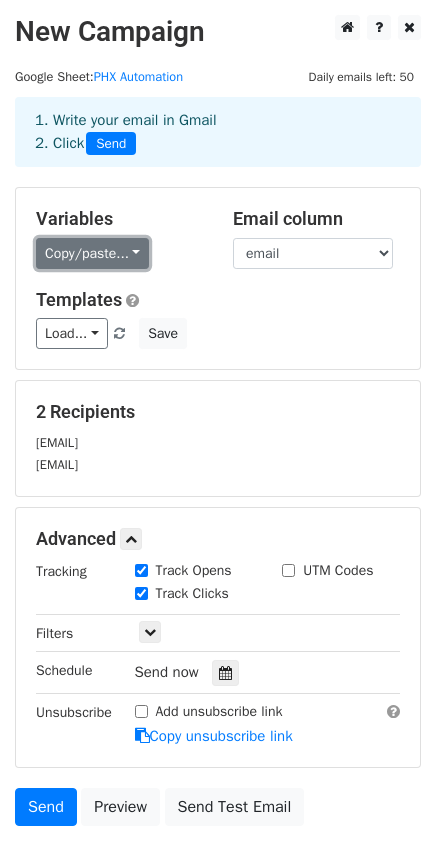 click on "Copy/paste..." at bounding box center [92, 253] 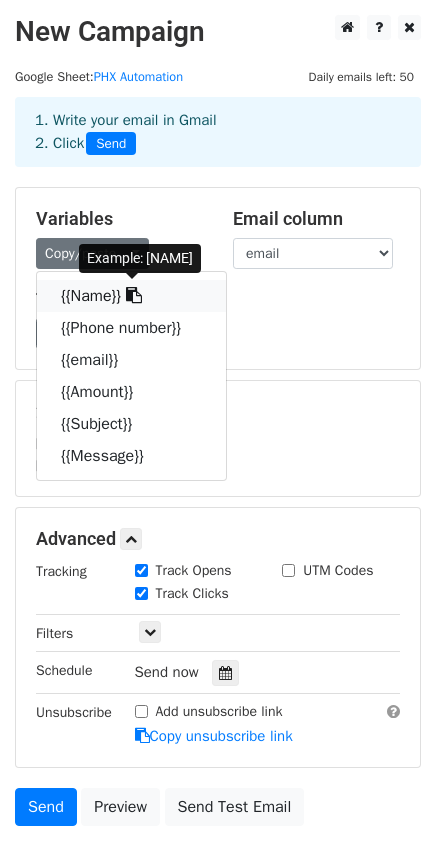 click on "{{Name}}" at bounding box center [131, 296] 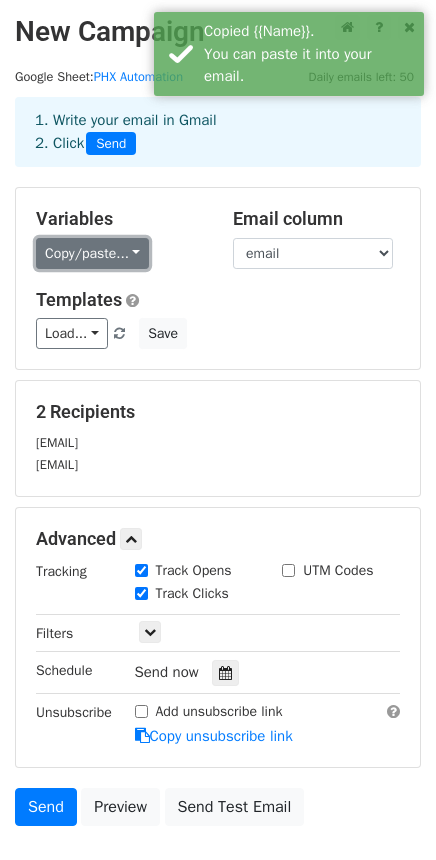 click on "Copy/paste..." at bounding box center [92, 253] 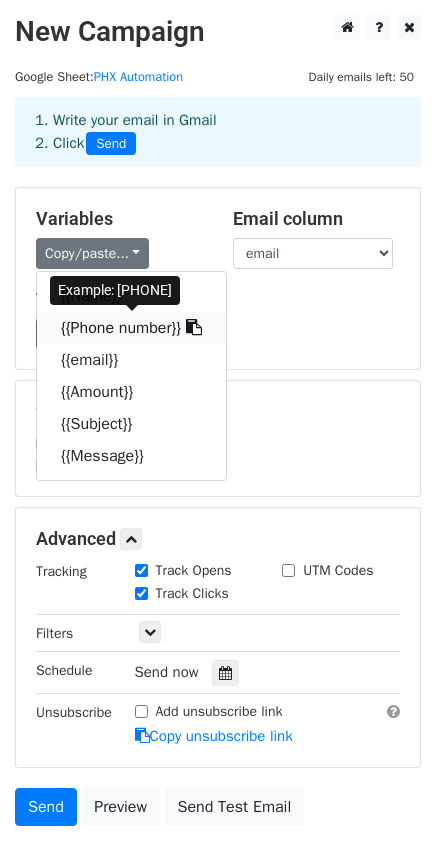 click on "{{Phone number}}" at bounding box center [131, 328] 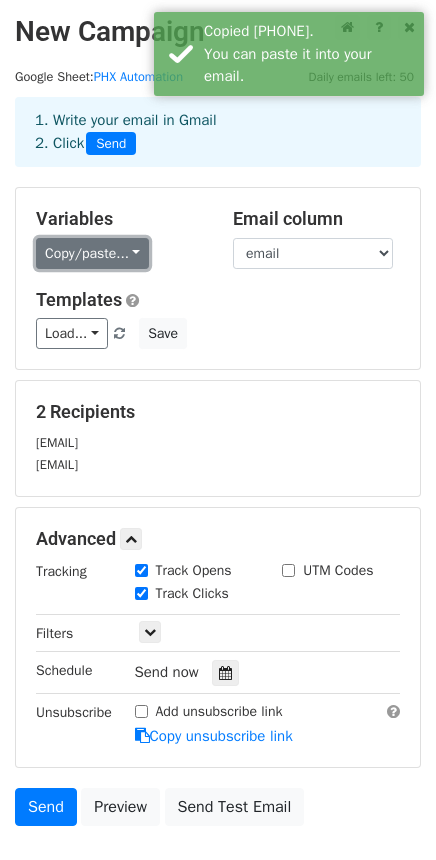click on "Copy/paste..." at bounding box center [92, 253] 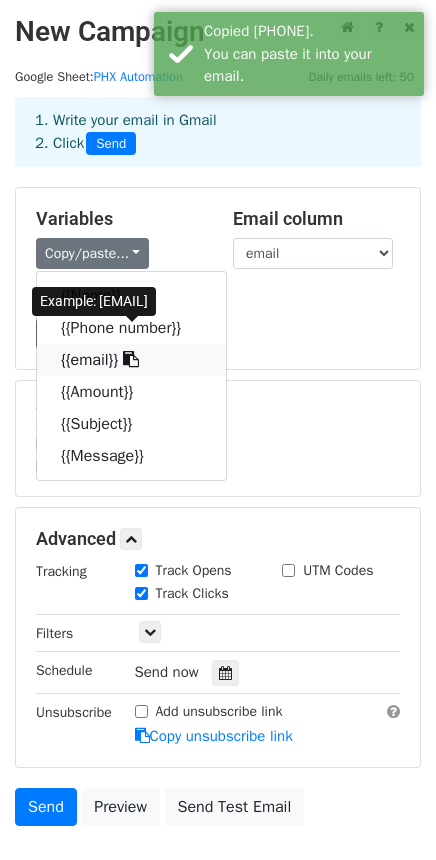 click on "{{email}}" at bounding box center (131, 360) 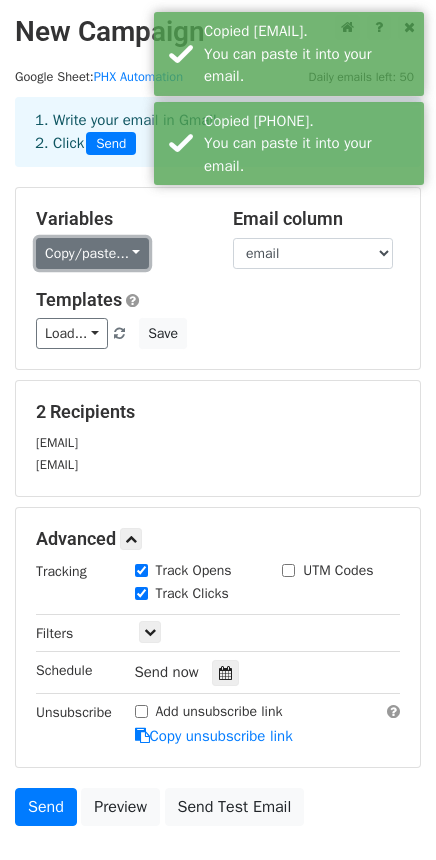 click on "Copy/paste..." at bounding box center (92, 253) 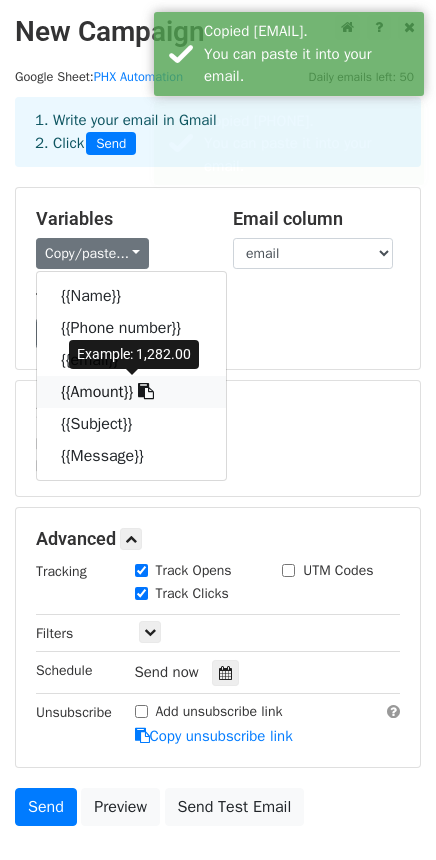click on "{{Amount}}" at bounding box center (131, 392) 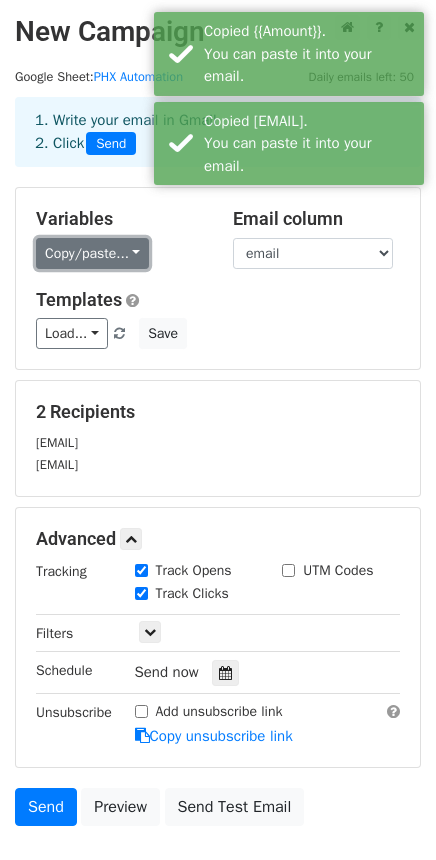 click on "Copy/paste..." at bounding box center [92, 253] 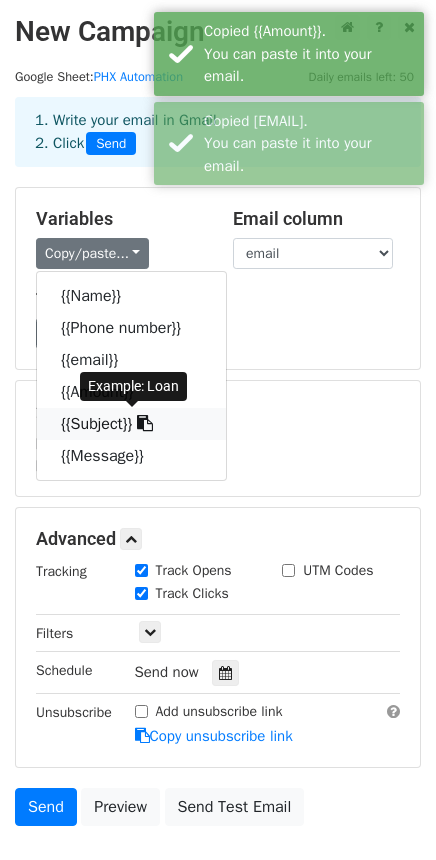 click on "{{Subject}}" at bounding box center [131, 424] 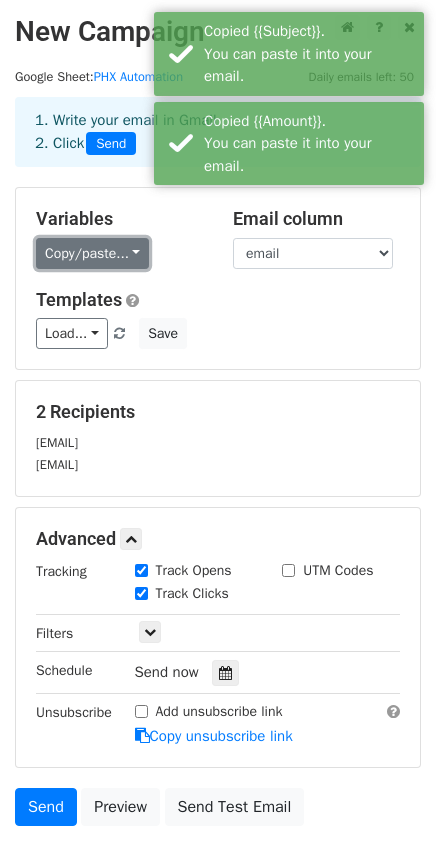 click on "Copy/paste..." at bounding box center [92, 253] 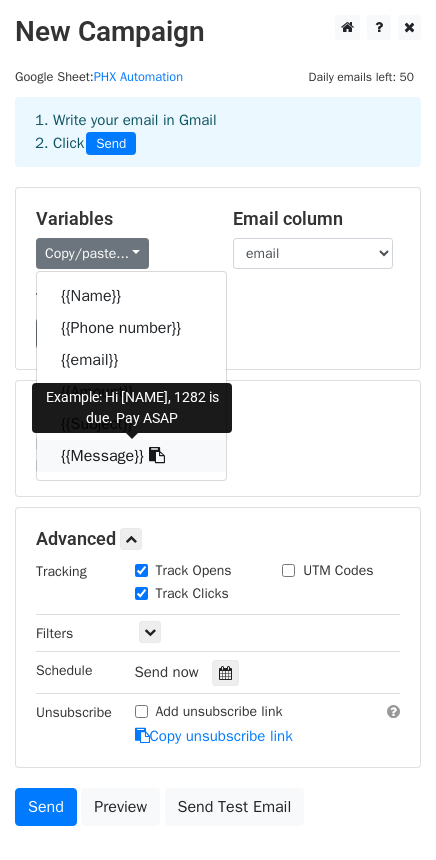 click on "{{Message}}" at bounding box center [131, 456] 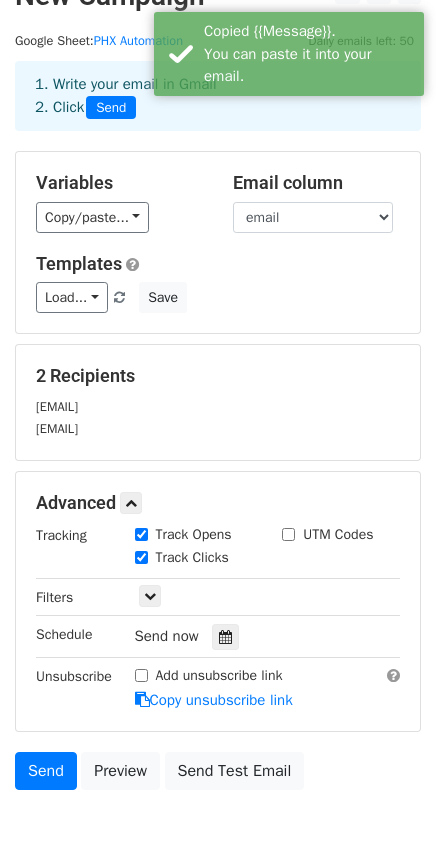 scroll, scrollTop: 0, scrollLeft: 0, axis: both 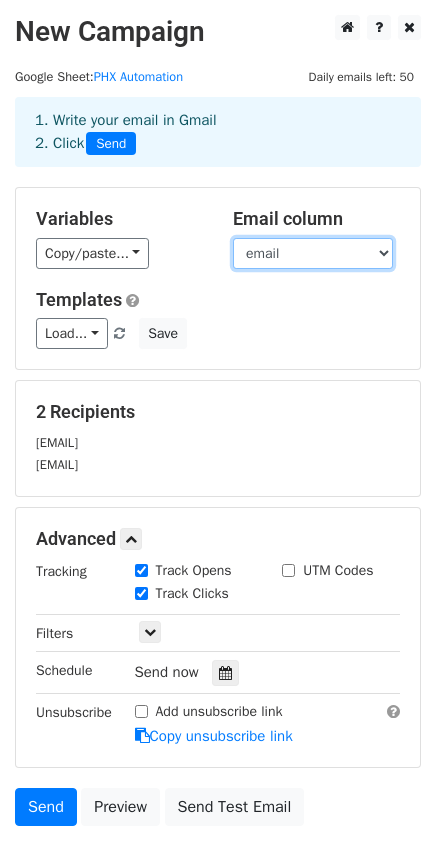 click on "Name
Phone number
email
Amount
Subject
Message" at bounding box center (313, 253) 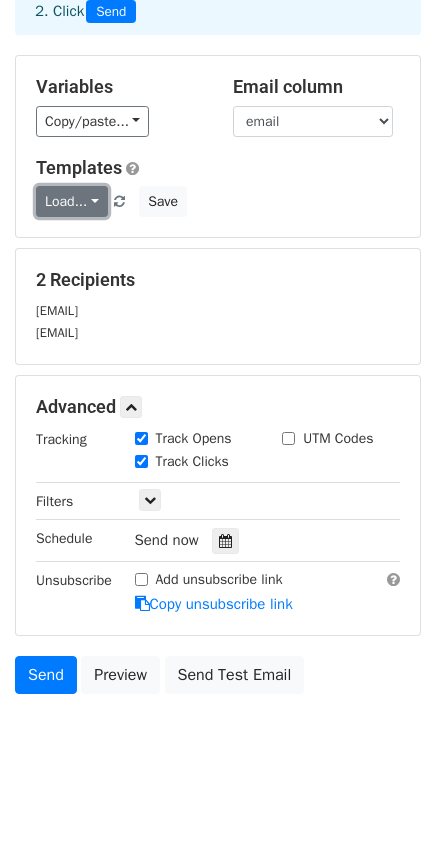 click on "Load..." at bounding box center [72, 201] 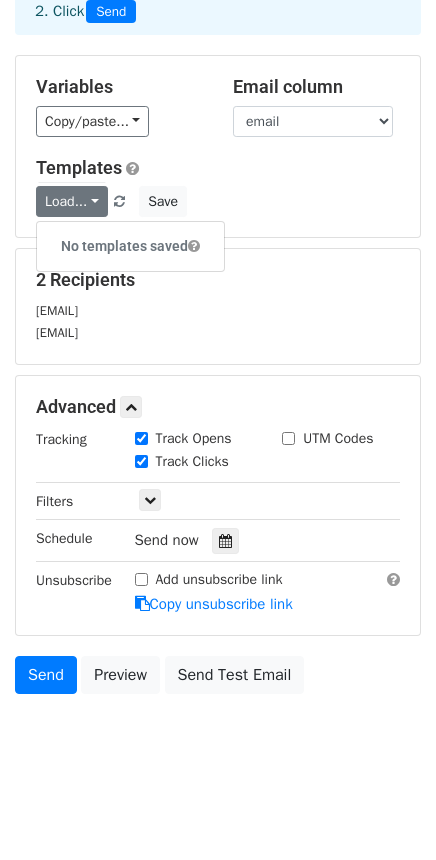 click on "Templates" at bounding box center (218, 168) 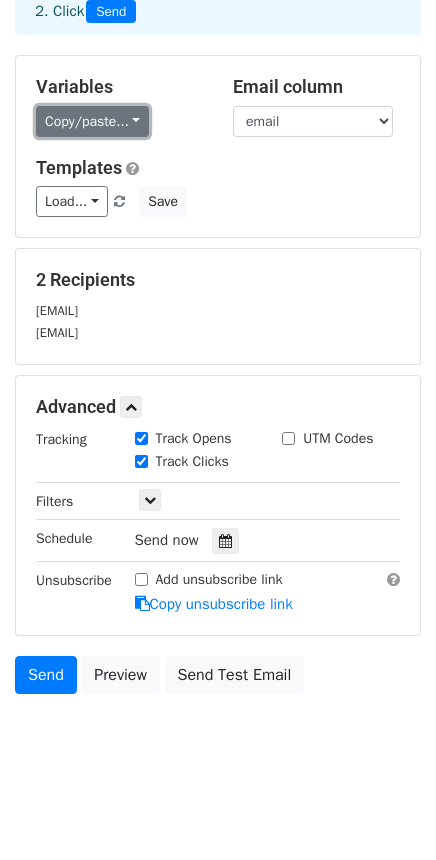 click on "Copy/paste..." at bounding box center (92, 121) 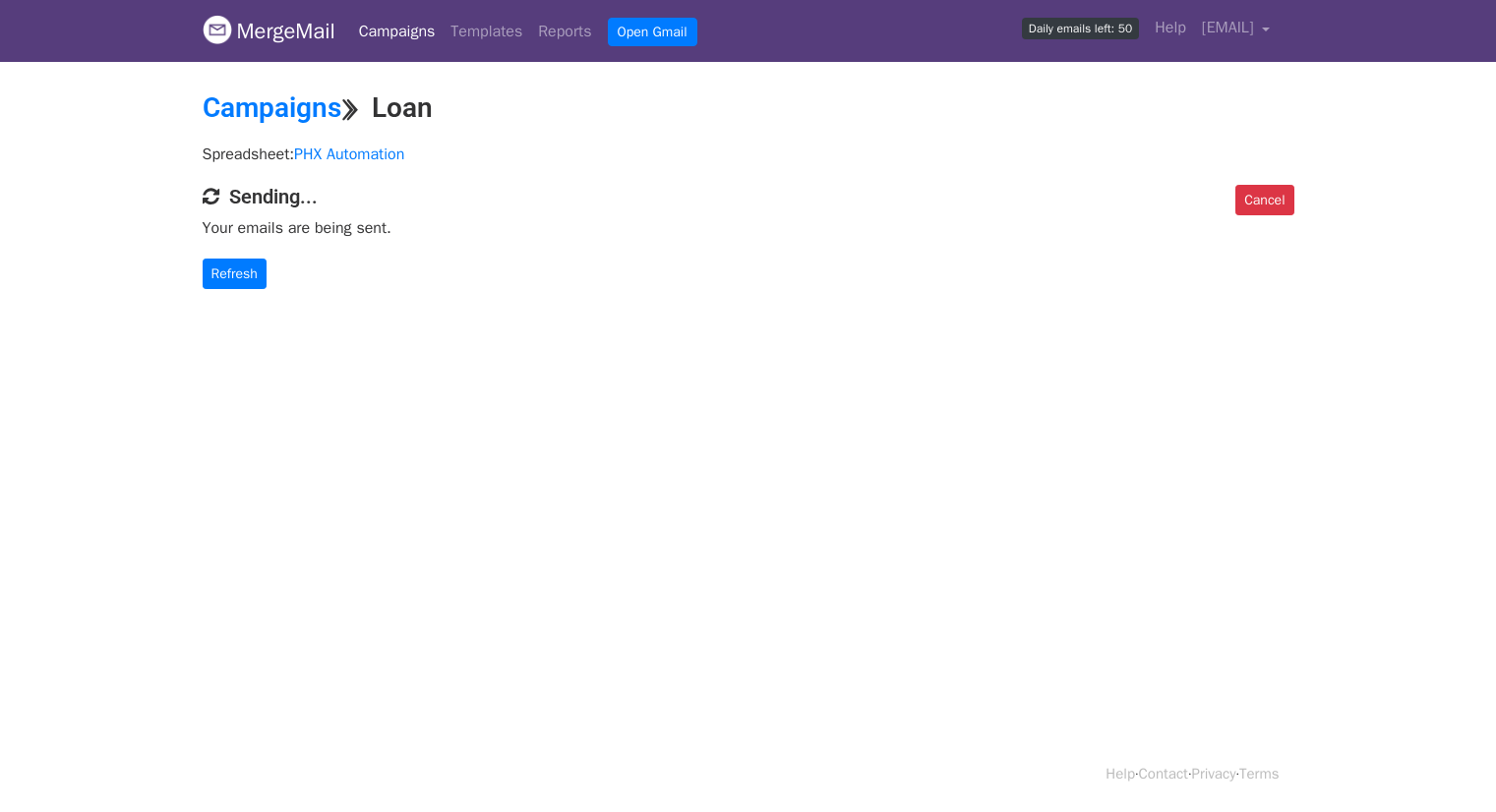 scroll, scrollTop: 0, scrollLeft: 0, axis: both 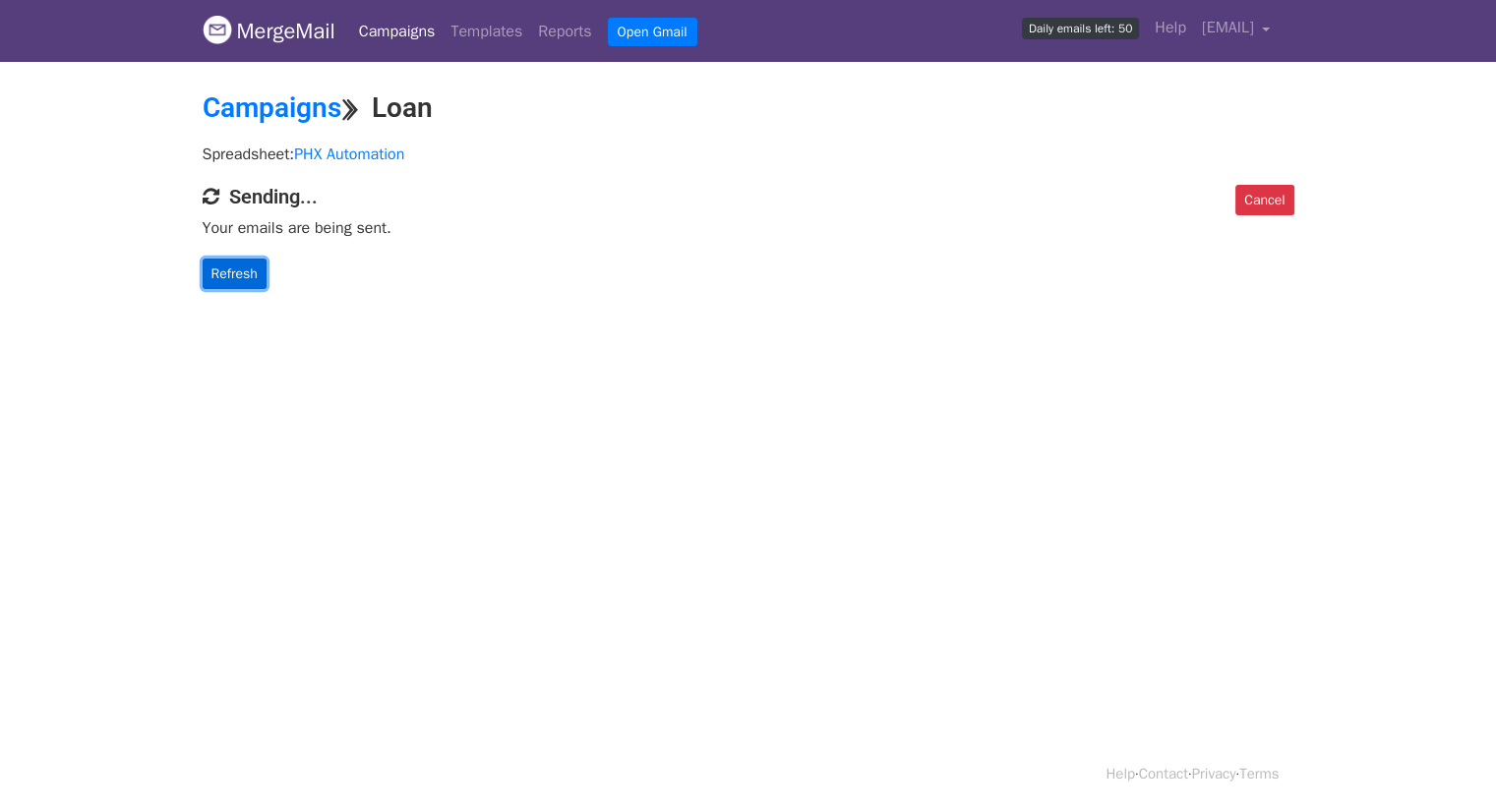 click on "Refresh" at bounding box center [234, 273] 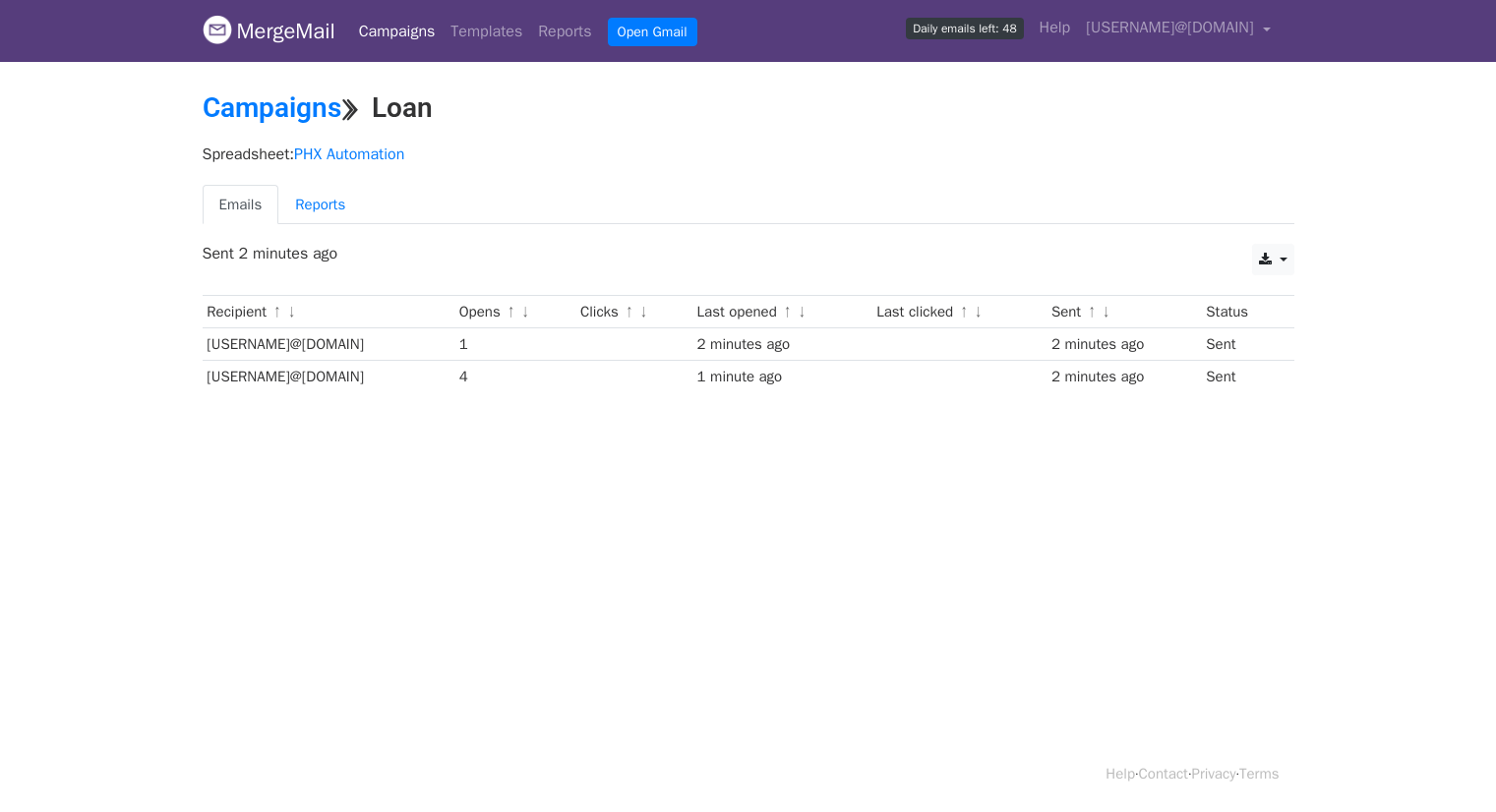 scroll, scrollTop: 0, scrollLeft: 0, axis: both 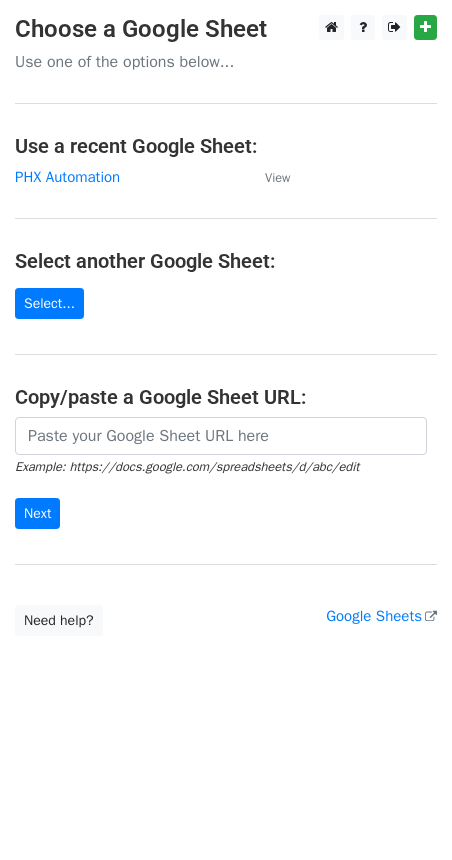 click on "Choose a Google Sheet
Use one of the options below...
Use a recent Google Sheet:
PHX Automation
View
Select another Google Sheet:
Select...
Copy/paste a Google Sheet URL:
Example:
https://docs.google.com/spreadsheets/d/[URL]
Next
Google Sheets
Need help?
Help
×
Why do I need to copy/paste a Google Sheet URL?
Normally, MergeMail would show you a list of your Google Sheets to choose from, but because you didn't allow MergeMail access to your Google Drive, it cannot show you a list of your Google Sheets. You can read more about permissions in our  support pages .
If you'd like to see a list of your Google Sheets, you'll need to  sign out of MergeMail  and then sign back in and allow access to your Google Drive.
Are your recipients in a CSV or Excel file?
Import your CSV or Excel file into a Google Sheet  then try again.
Need help with something else?" at bounding box center (226, 325) 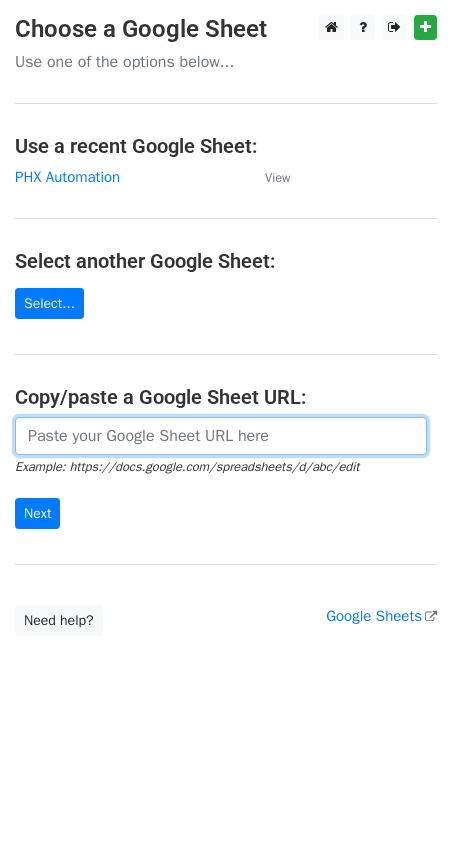 click at bounding box center (221, 436) 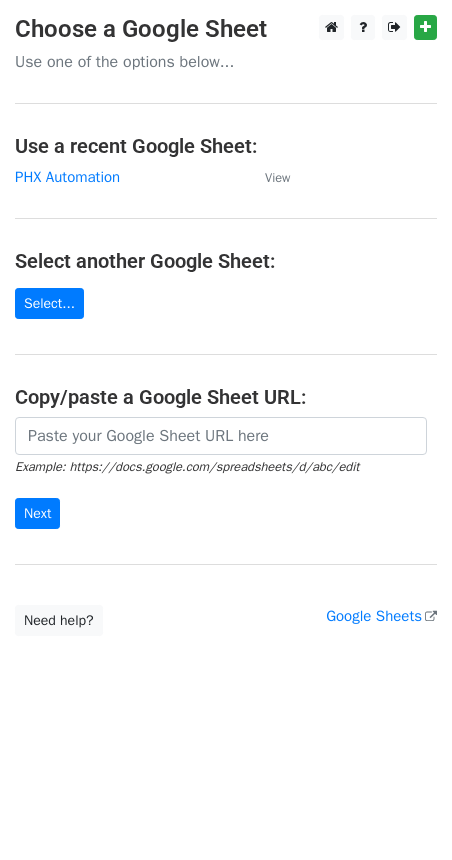 click on "Use one of the options below..." at bounding box center (226, 62) 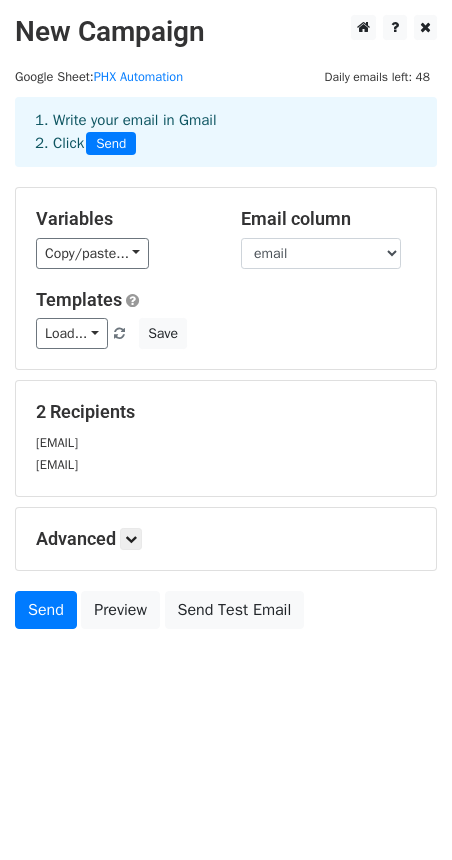 scroll, scrollTop: 0, scrollLeft: 0, axis: both 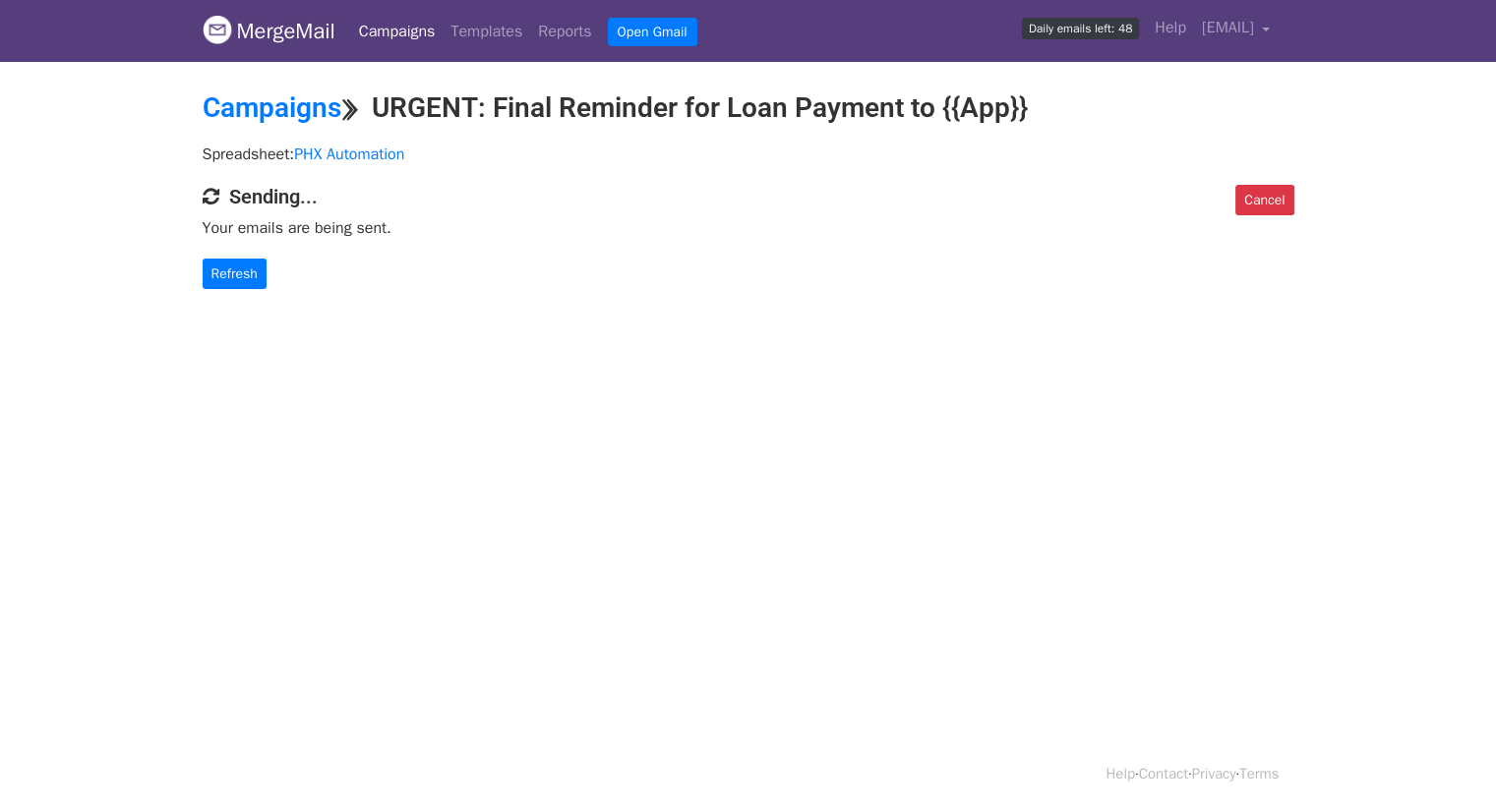 click on "MergeMail
Campaigns
Templates
Reports
Open Gmail
Daily emails left: 48
Help
[EMAIL]
Account
Unsubscribes
Integrations
Notification Settings
Sign out
New Features
You're all caught up!
Scheduled Campaigns
Schedule your emails to be sent later.
Read more
Account Reports
View reports across all of your campaigns to find highly-engaged recipients and to see which templates and campaigns have the most clicks and opens.
Read more
View my reports
Template Editor
Create beautiful emails using our powerful template editor.
Read more
View my templates
Campaigns
⟫
URGENT: Final Reminder for Loan Payment to {{App}}
Spreadsheet:
PHX Automation
Cancel
Sending...
Your emails are being sent.
Refresh
Help
·
Contact
·" at bounding box center (748, 184) 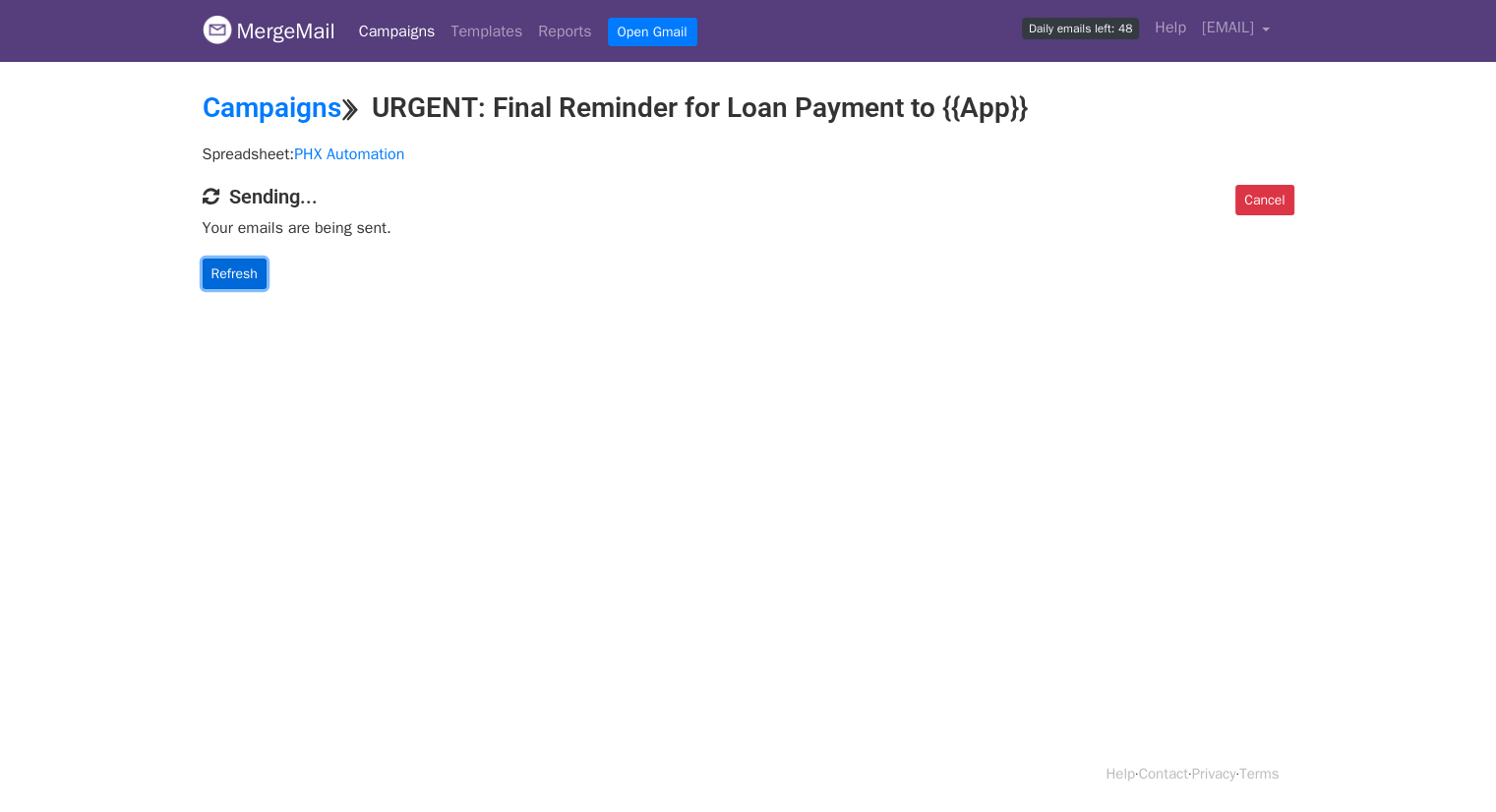 click on "Refresh" at bounding box center [234, 273] 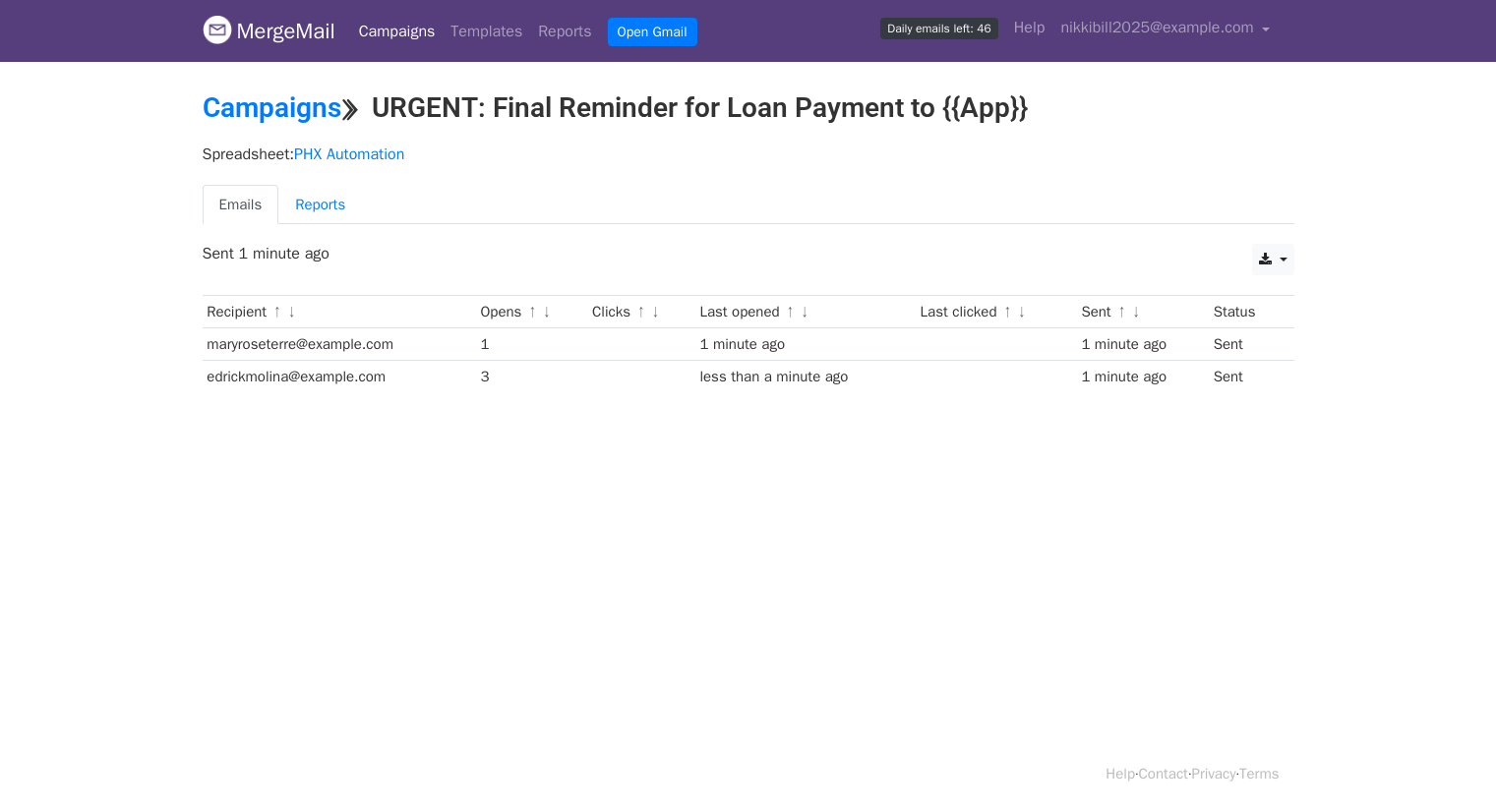 scroll, scrollTop: 0, scrollLeft: 0, axis: both 